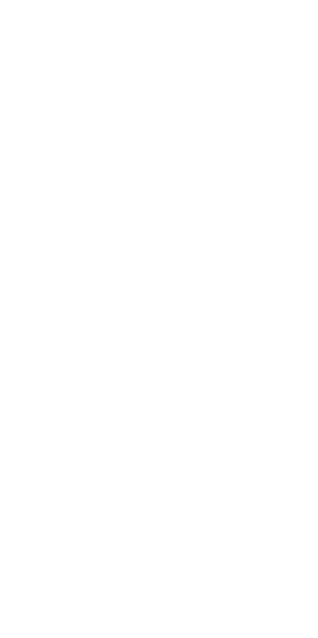 scroll, scrollTop: 0, scrollLeft: 0, axis: both 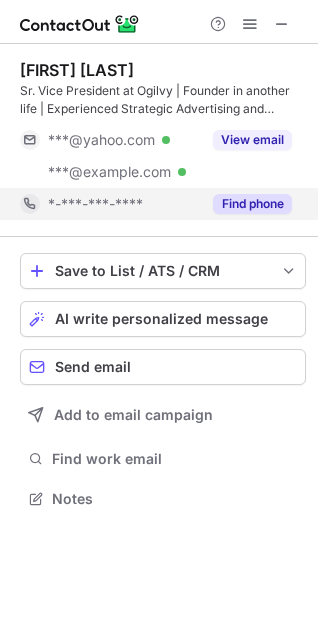 click on "Find phone" at bounding box center (252, 204) 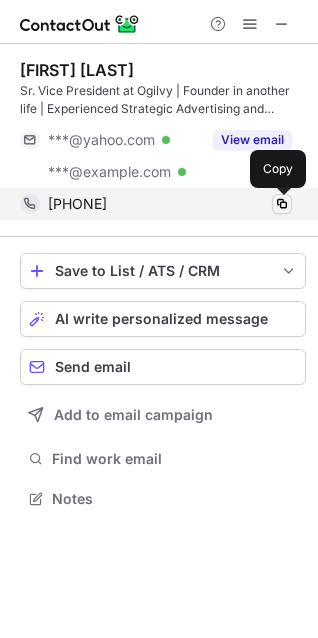 click at bounding box center [282, 204] 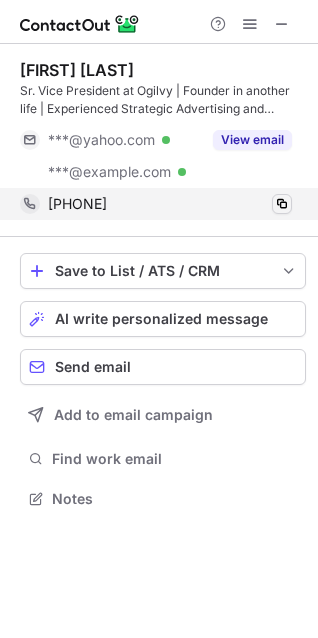 type 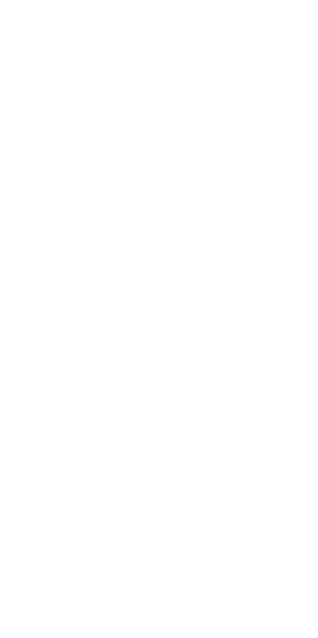 scroll, scrollTop: 0, scrollLeft: 0, axis: both 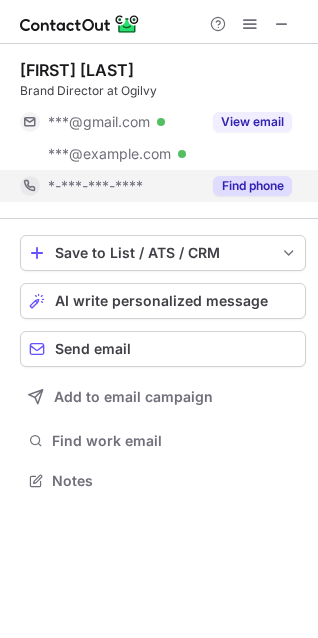 click on "Find phone" at bounding box center [252, 186] 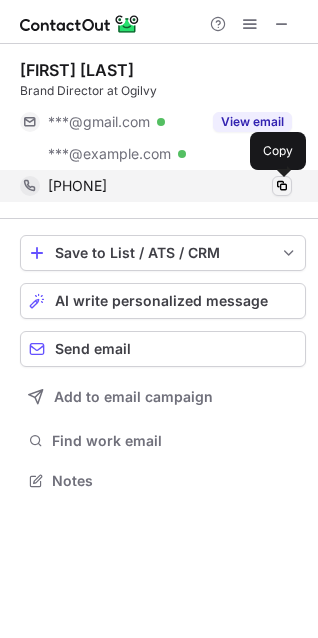 click at bounding box center [282, 186] 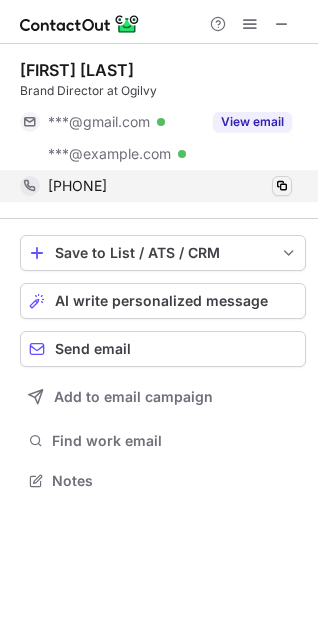 type 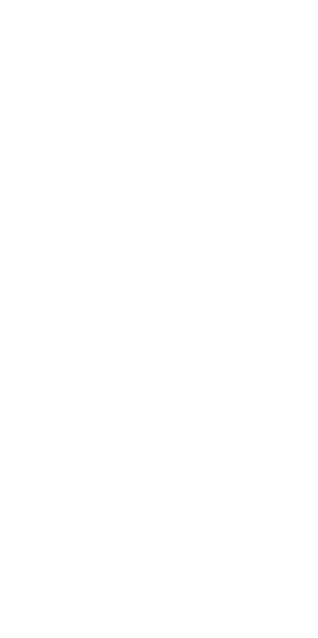 scroll, scrollTop: 0, scrollLeft: 0, axis: both 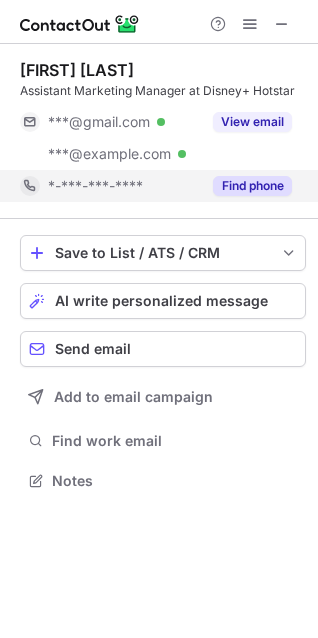 click on "Find phone" at bounding box center [252, 186] 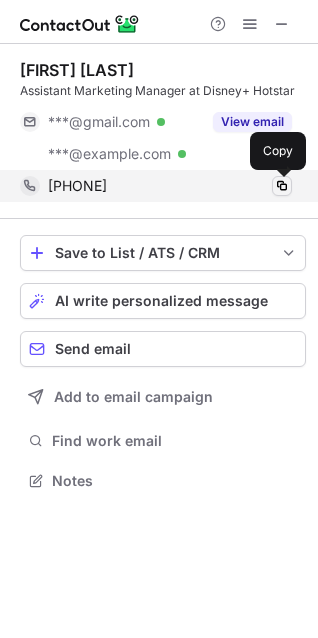 click at bounding box center (282, 186) 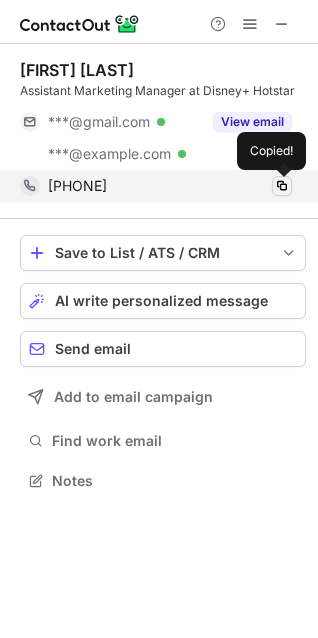 type 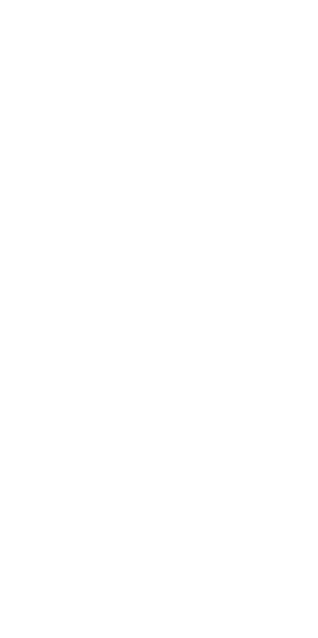 scroll, scrollTop: 0, scrollLeft: 0, axis: both 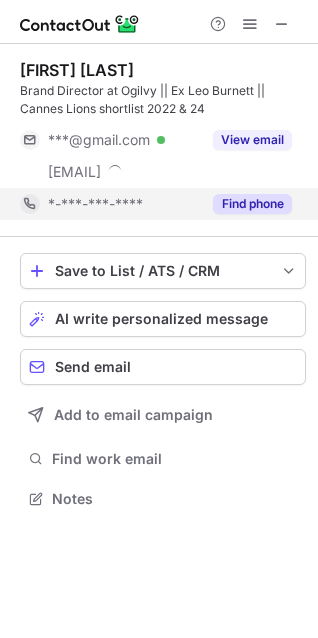 click on "Find phone" at bounding box center (252, 204) 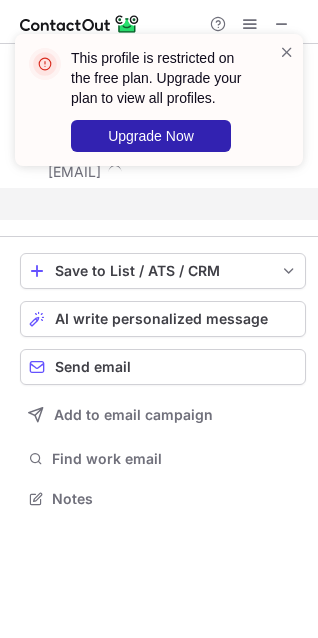 scroll, scrollTop: 452, scrollLeft: 318, axis: both 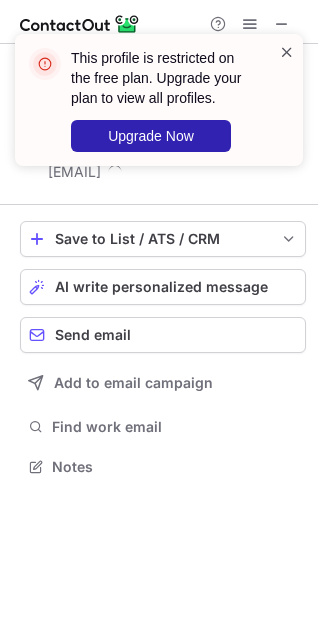 click at bounding box center (287, 52) 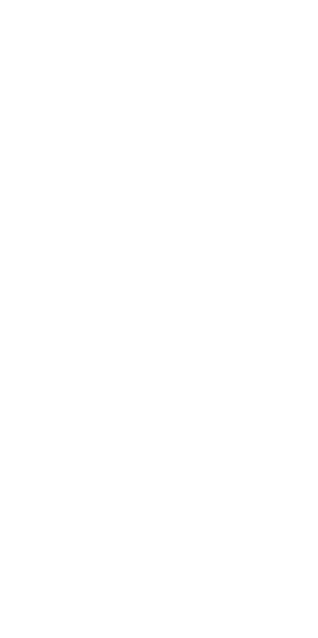 scroll, scrollTop: 0, scrollLeft: 0, axis: both 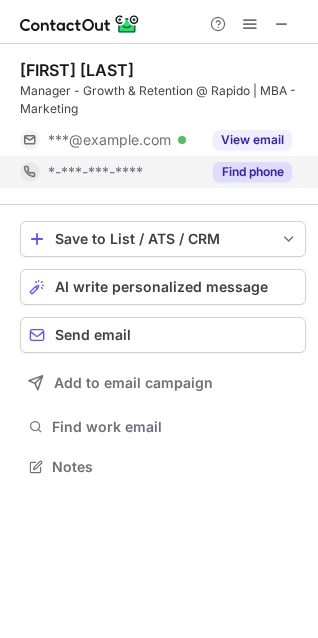 click on "Find phone" at bounding box center (252, 172) 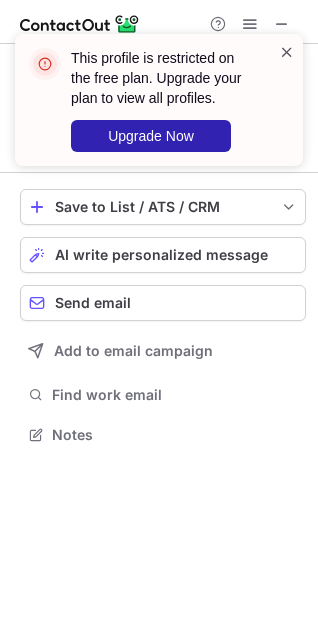 scroll, scrollTop: 420, scrollLeft: 318, axis: both 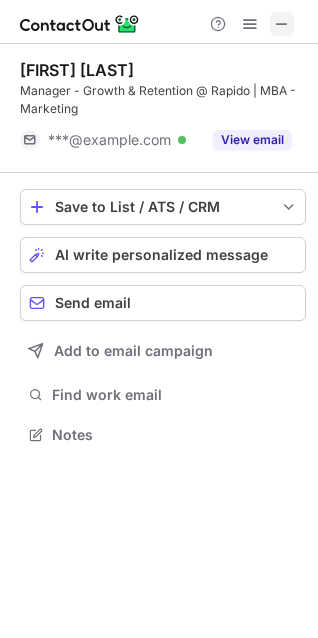 click at bounding box center (282, 24) 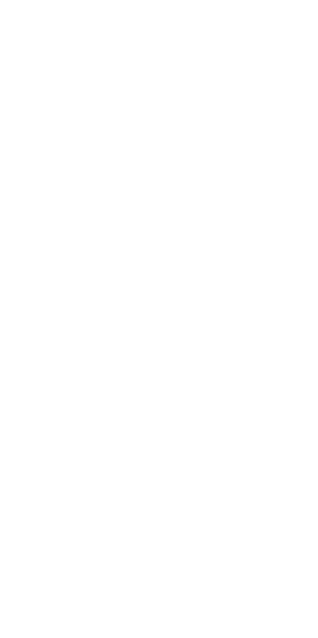 scroll, scrollTop: 0, scrollLeft: 0, axis: both 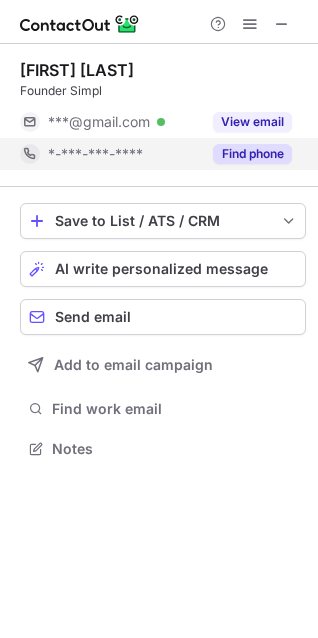 click on "Find phone" at bounding box center [252, 154] 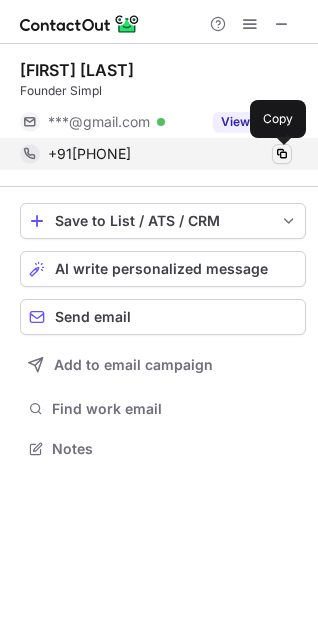 click at bounding box center [282, 154] 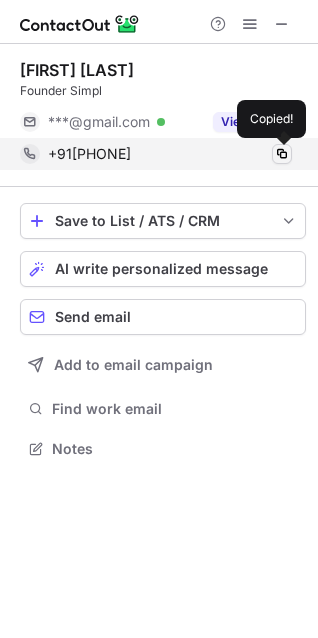 type 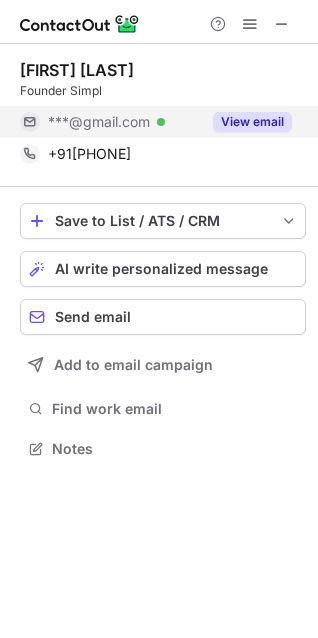 click on "View email" at bounding box center [246, 122] 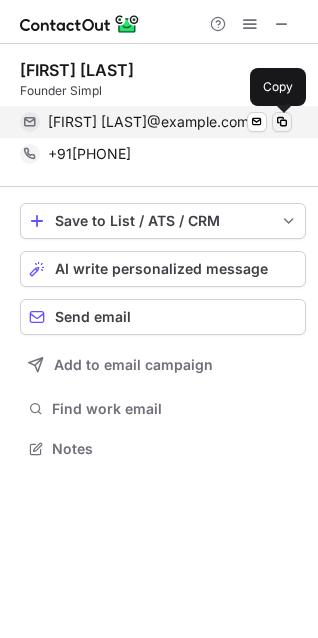 click at bounding box center (282, 122) 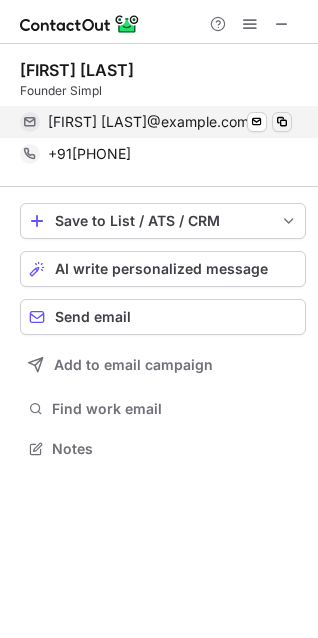 type 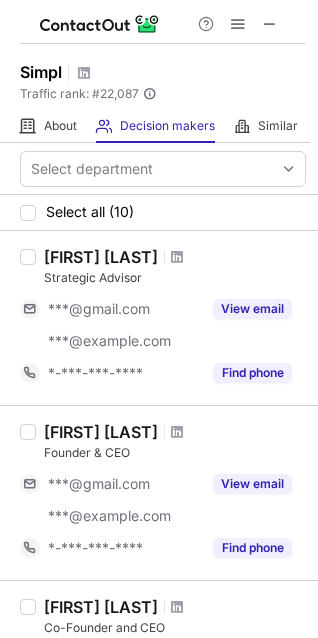 click at bounding box center (270, 24) 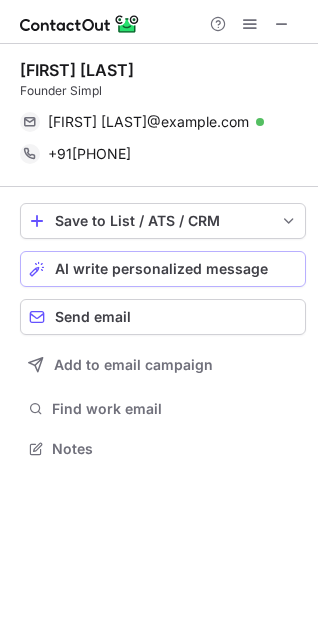 scroll, scrollTop: 9, scrollLeft: 9, axis: both 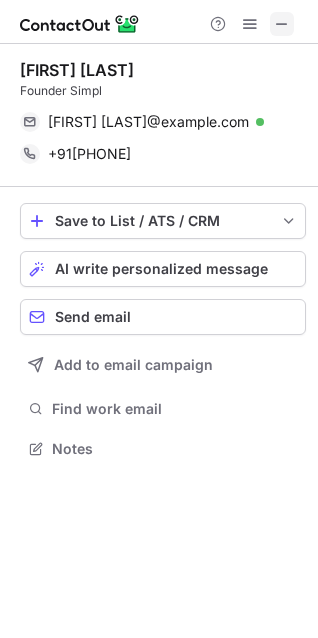 click at bounding box center (282, 24) 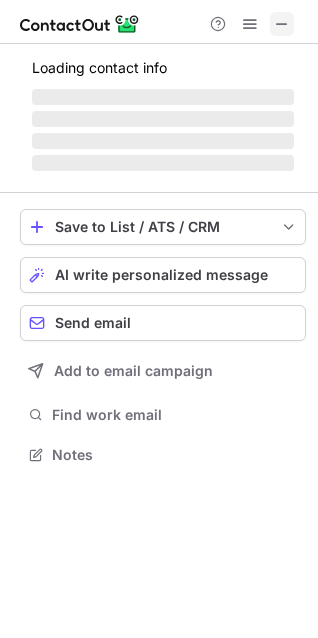 scroll, scrollTop: 440, scrollLeft: 318, axis: both 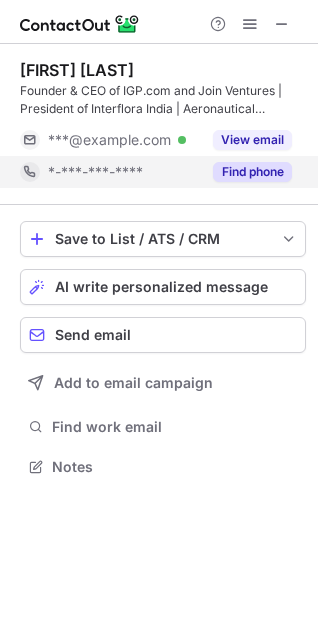 click on "Find phone" at bounding box center (252, 172) 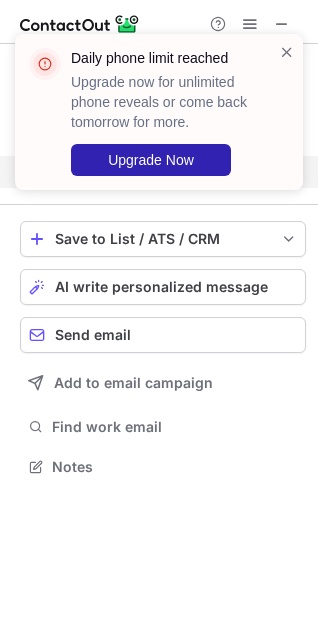 click on "Daily phone limit reached Upgrade now for unlimited phone reveals or come back tomorrow for more. Upgrade Now" at bounding box center (151, 112) 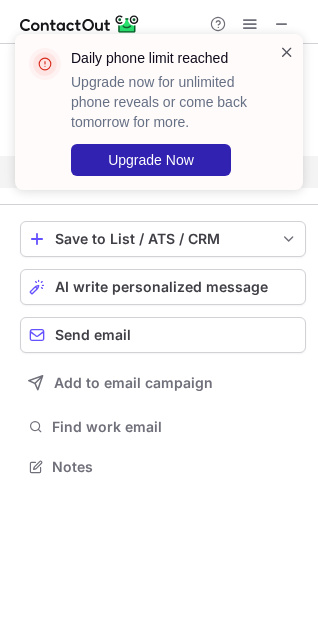 click at bounding box center (287, 52) 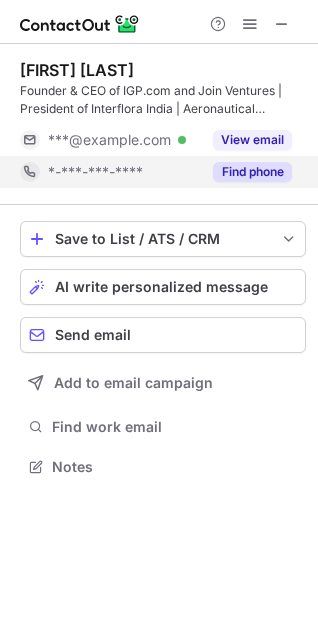 click at bounding box center [282, 24] 